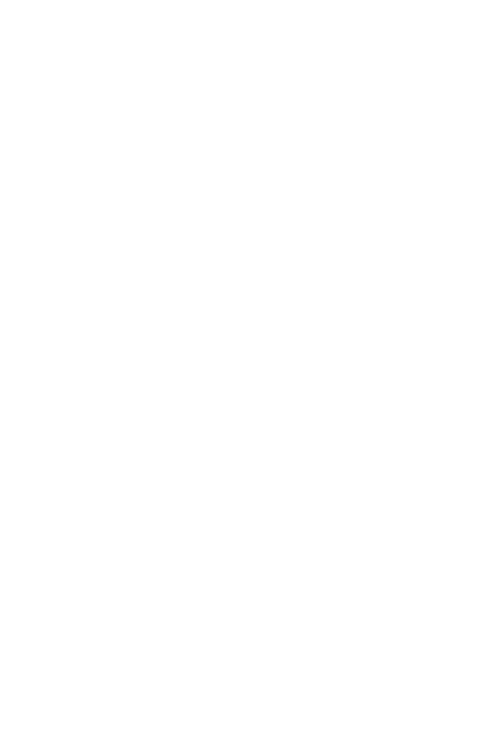 scroll, scrollTop: 0, scrollLeft: 0, axis: both 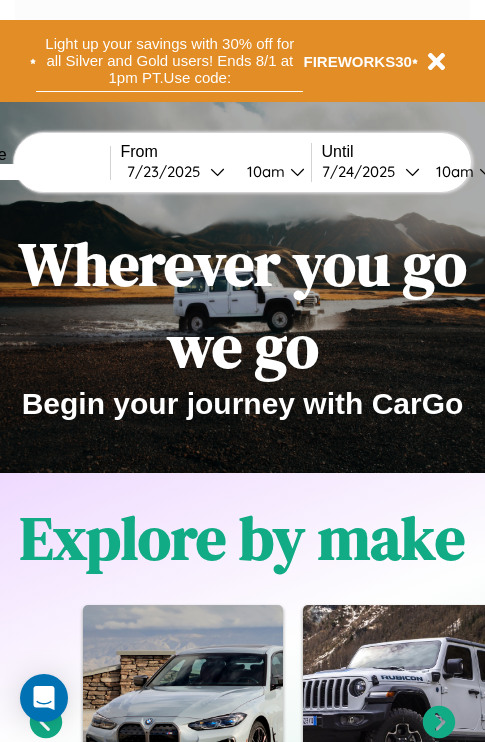 click on "Light up your savings with 30% off for all Silver and Gold users! Ends 8/1 at 1pm PT.  Use code:" at bounding box center [169, 61] 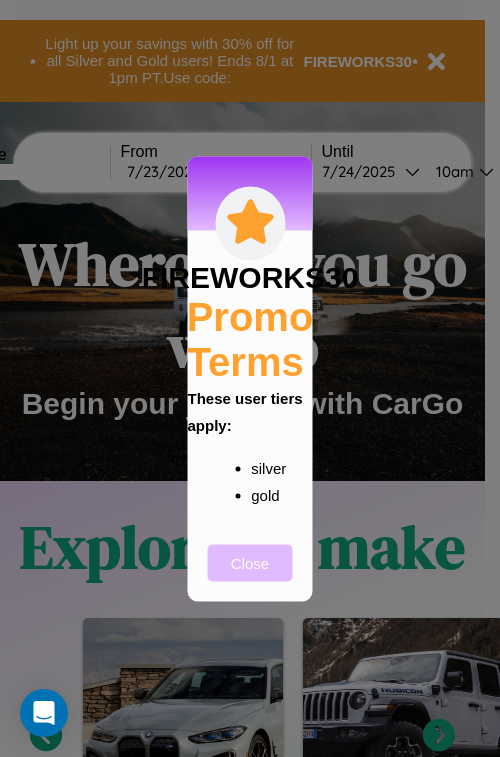 click on "Close" at bounding box center (250, 562) 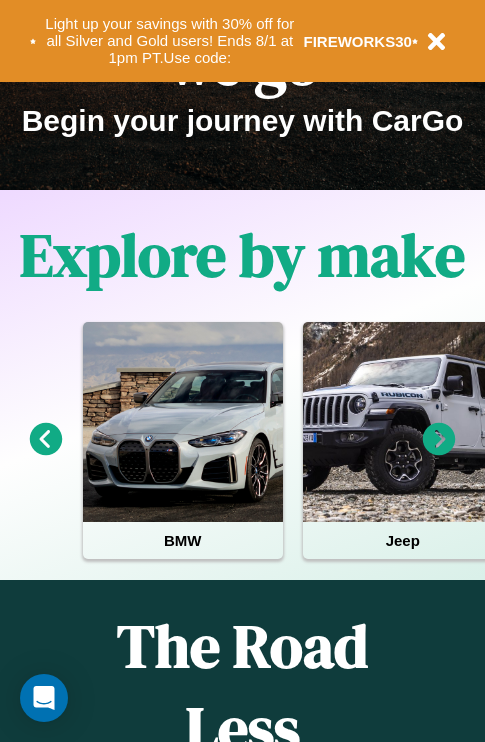 scroll, scrollTop: 308, scrollLeft: 0, axis: vertical 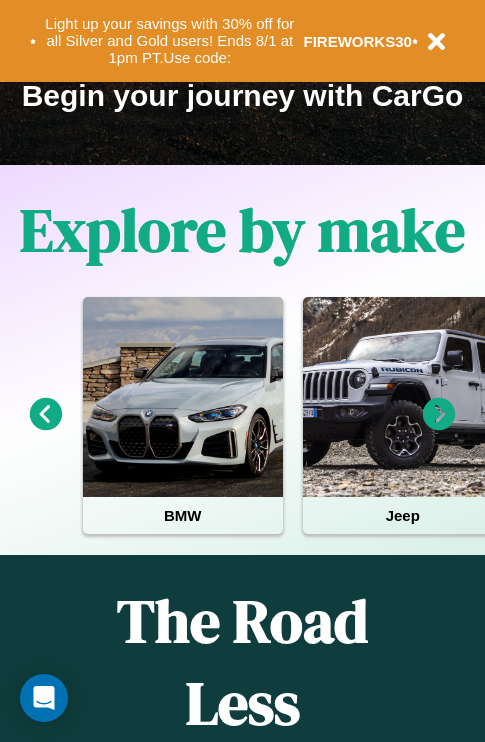 click 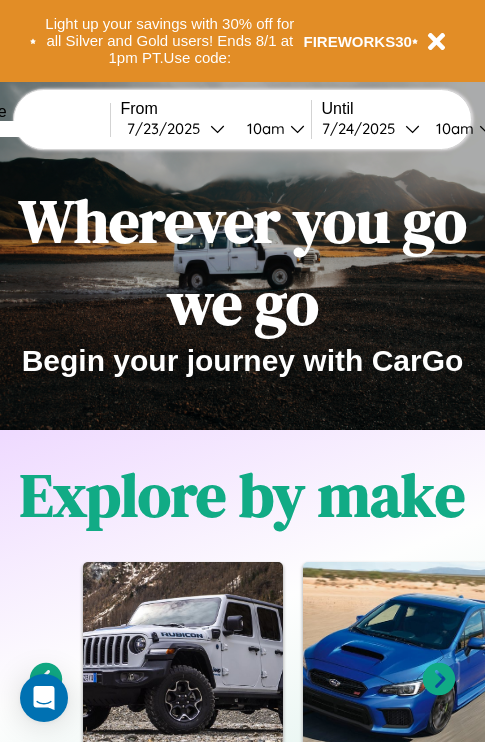 scroll, scrollTop: 0, scrollLeft: 0, axis: both 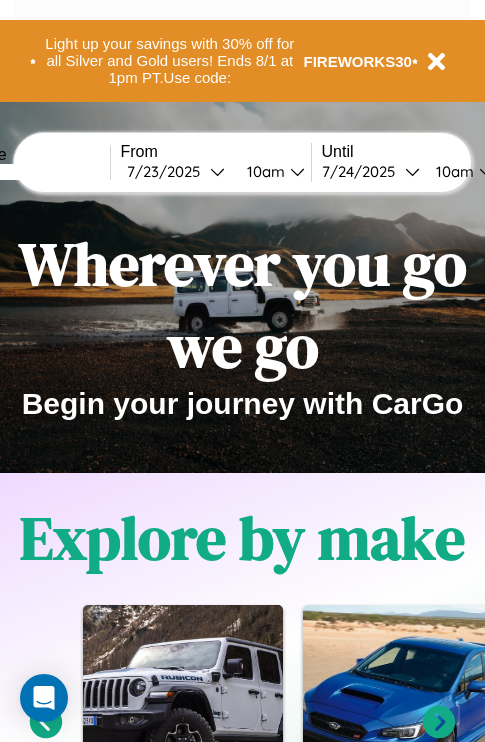 click at bounding box center [35, 172] 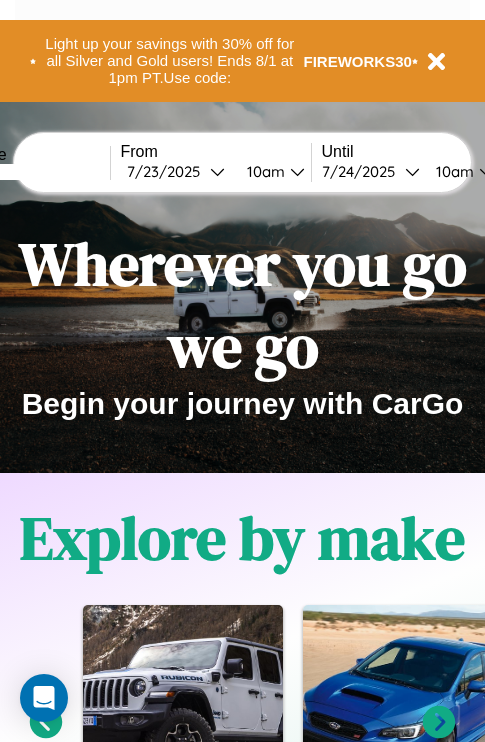 type on "******" 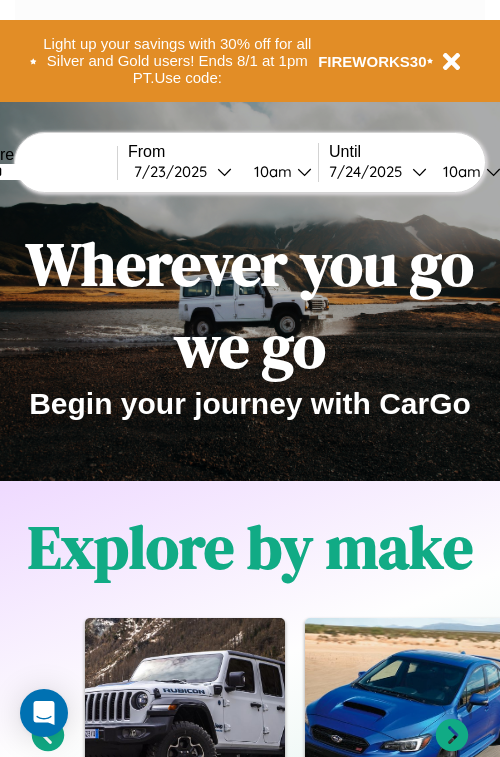select on "*" 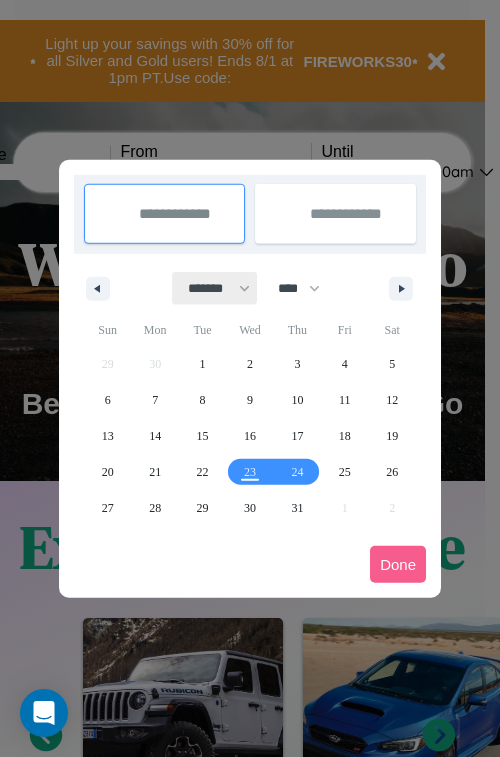 click on "******* ******** ***** ***** *** **** **** ****** ********* ******* ******** ********" at bounding box center [215, 288] 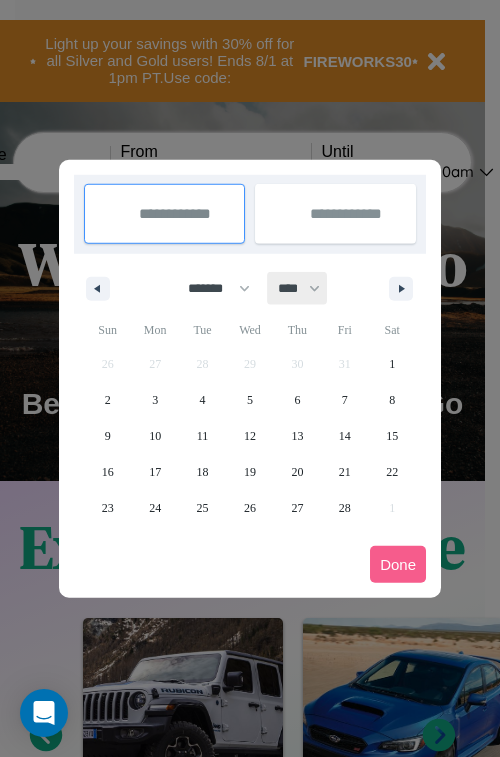 click on "**** **** **** **** **** **** **** **** **** **** **** **** **** **** **** **** **** **** **** **** **** **** **** **** **** **** **** **** **** **** **** **** **** **** **** **** **** **** **** **** **** **** **** **** **** **** **** **** **** **** **** **** **** **** **** **** **** **** **** **** **** **** **** **** **** **** **** **** **** **** **** **** **** **** **** **** **** **** **** **** **** **** **** **** **** **** **** **** **** **** **** **** **** **** **** **** **** **** **** **** **** **** **** **** **** **** **** **** **** **** **** **** **** **** **** **** **** **** **** **** ****" at bounding box center [298, 288] 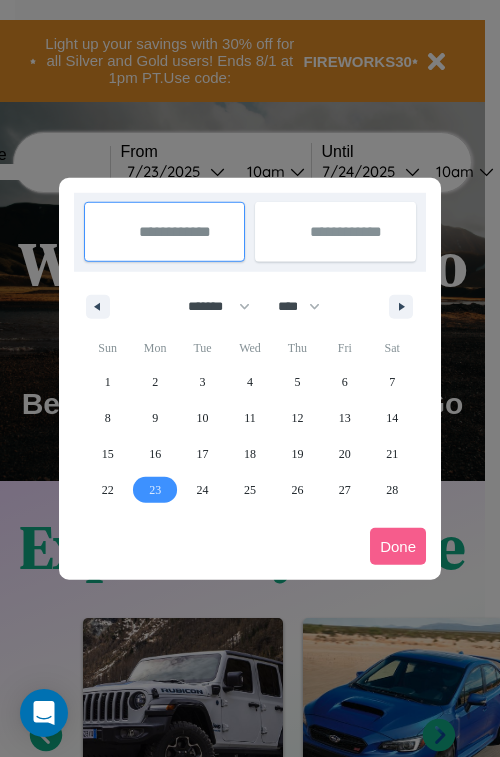 click on "23" at bounding box center [155, 490] 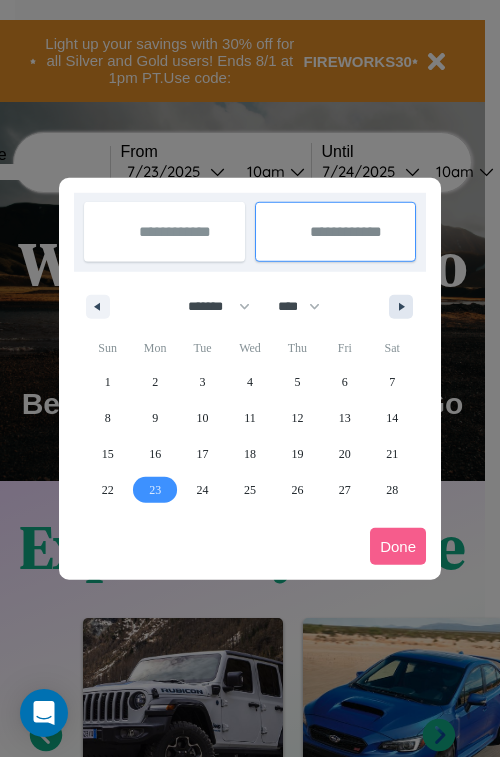 click at bounding box center (405, 307) 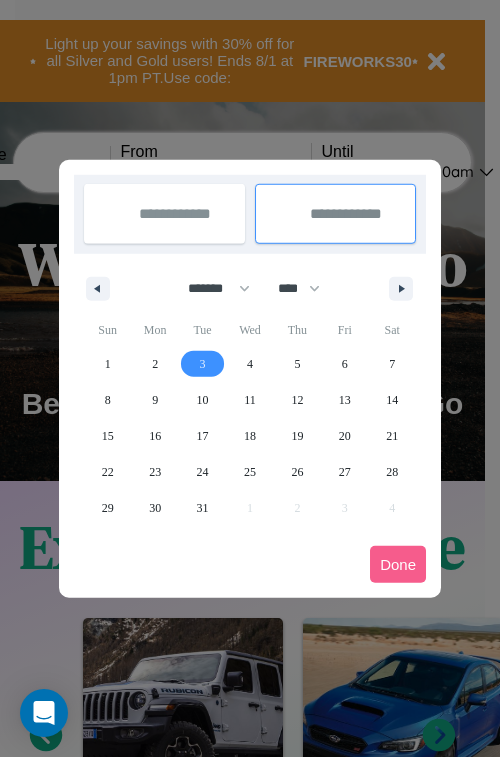 click on "3" at bounding box center [203, 364] 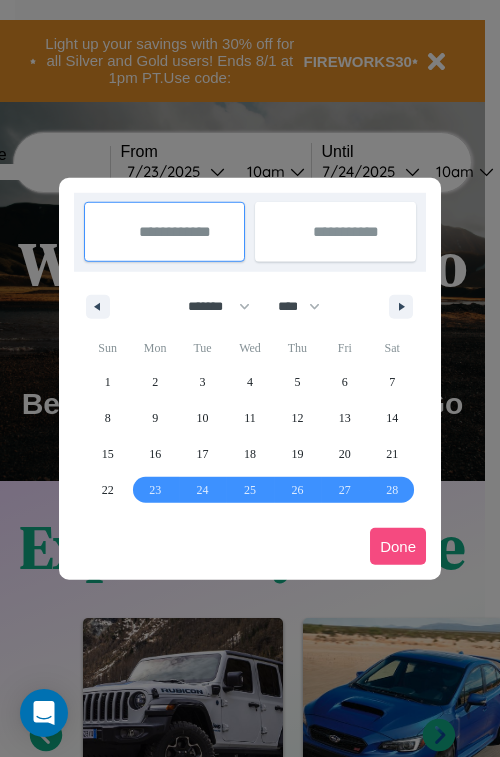 click on "Done" at bounding box center [398, 546] 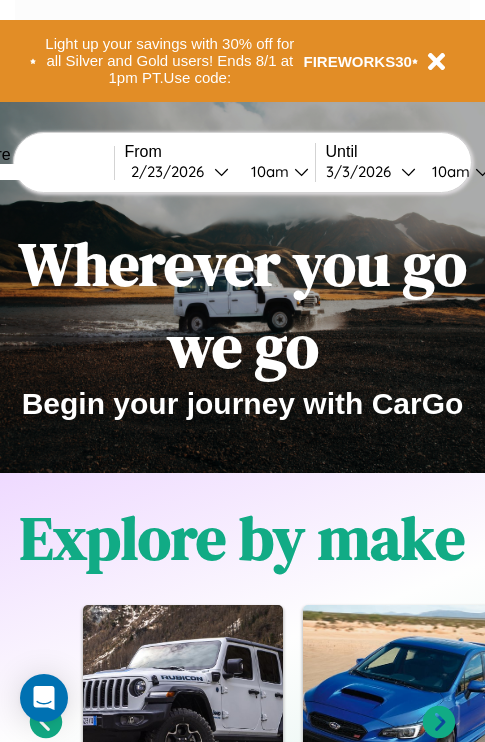 scroll, scrollTop: 0, scrollLeft: 72, axis: horizontal 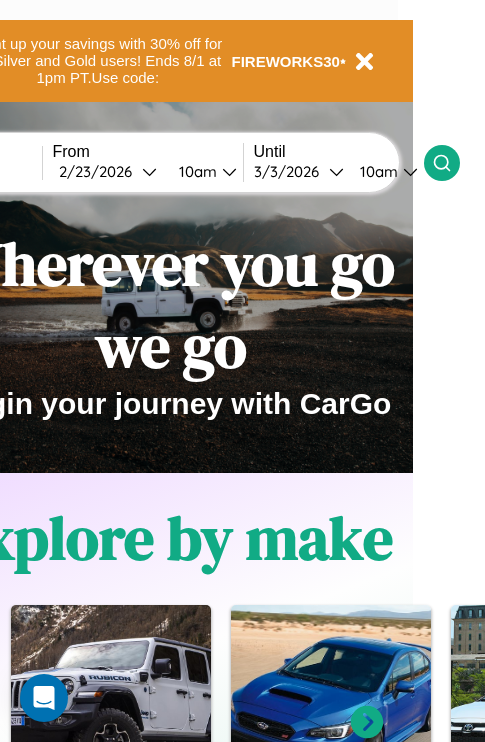 click 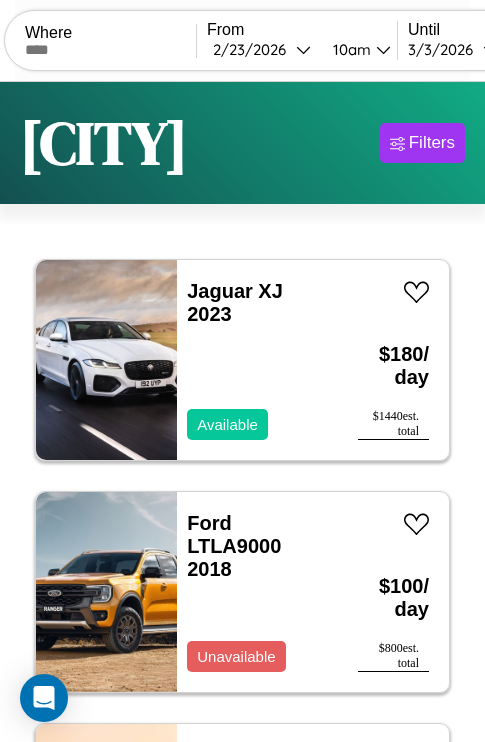 scroll, scrollTop: 79, scrollLeft: 0, axis: vertical 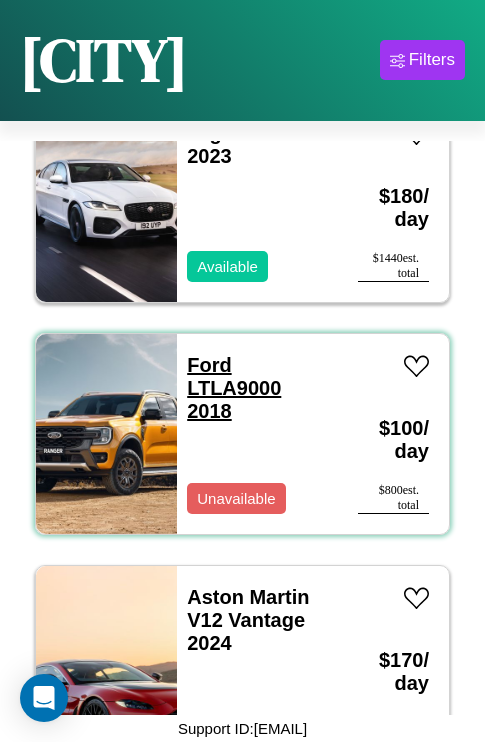 click on "Ford   LTLA9000   2018" at bounding box center [234, 388] 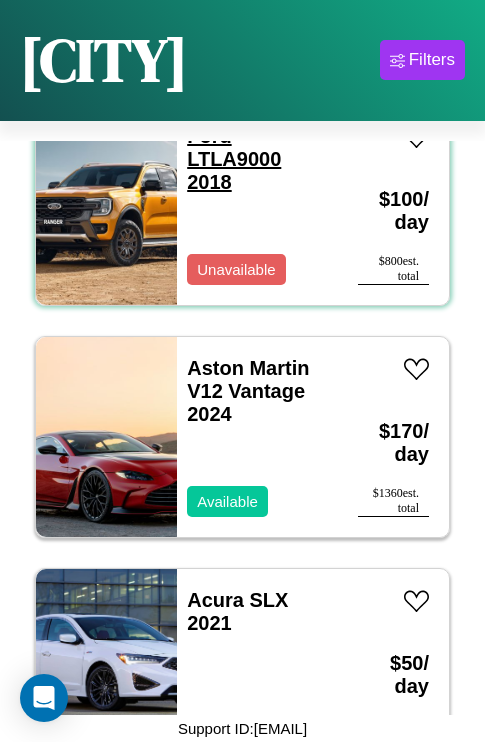 scroll, scrollTop: 307, scrollLeft: 0, axis: vertical 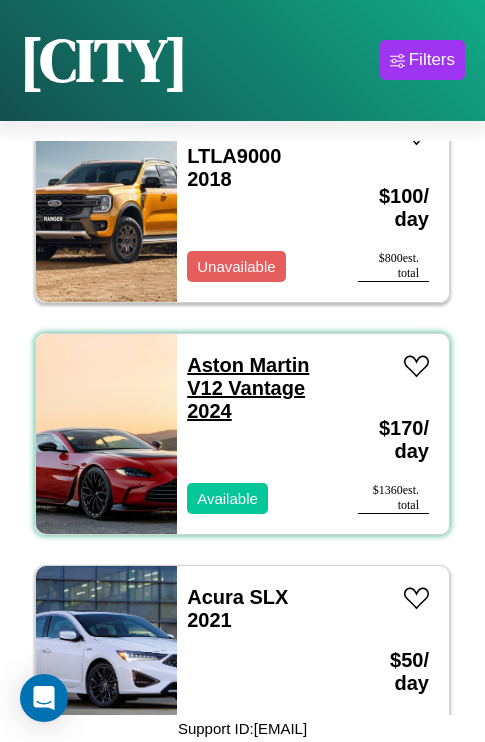 click on "Aston Martin   V12 Vantage   2024" at bounding box center [248, 388] 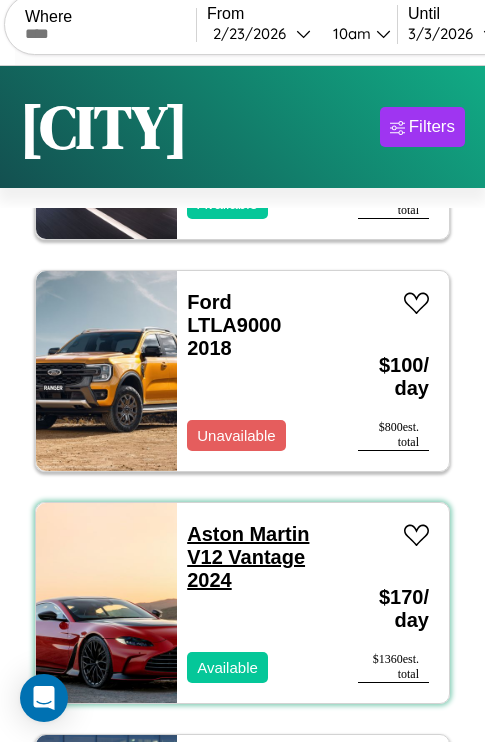 scroll, scrollTop: 0, scrollLeft: 0, axis: both 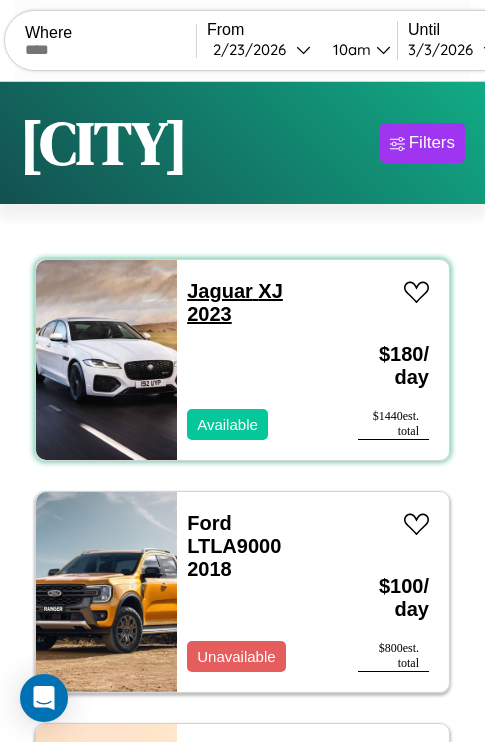 click on "Jaguar   XJ   2023" at bounding box center [235, 302] 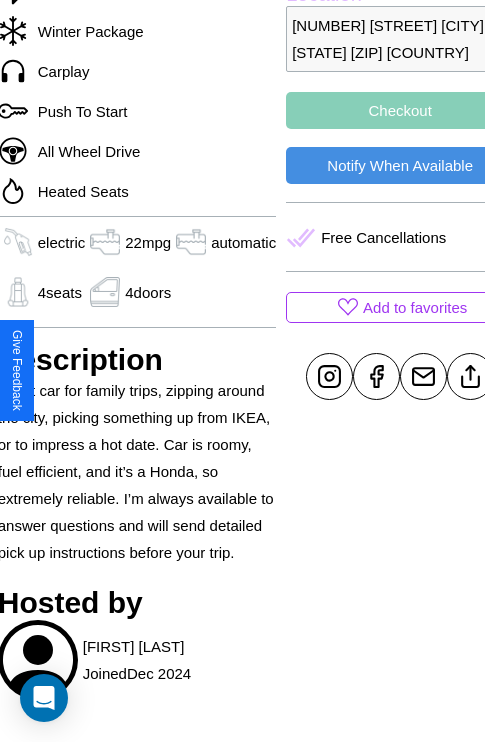 scroll, scrollTop: 763, scrollLeft: 76, axis: both 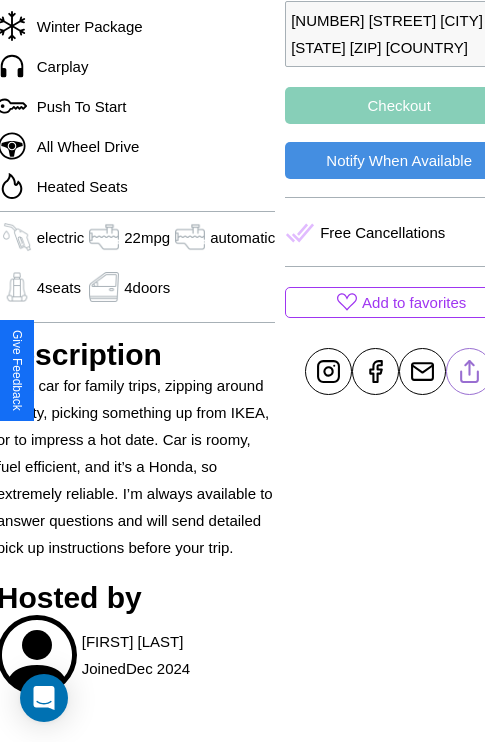 click 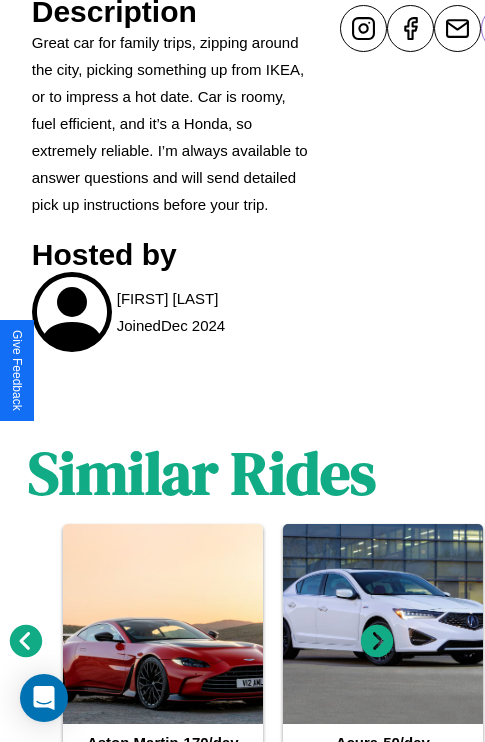 scroll, scrollTop: 1219, scrollLeft: 30, axis: both 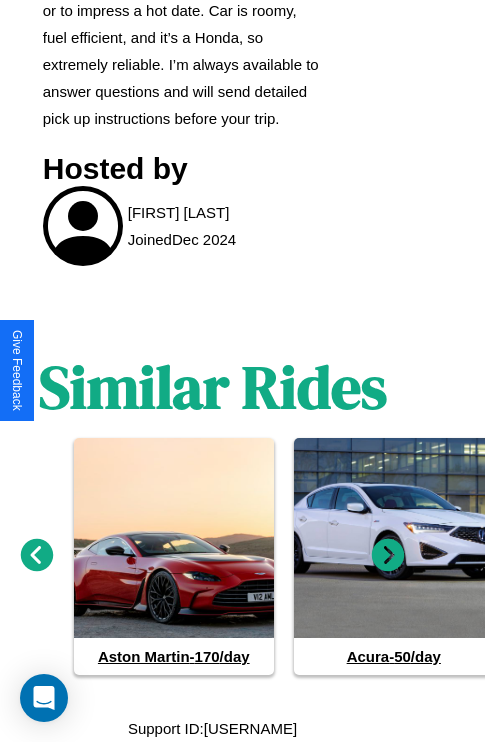 click 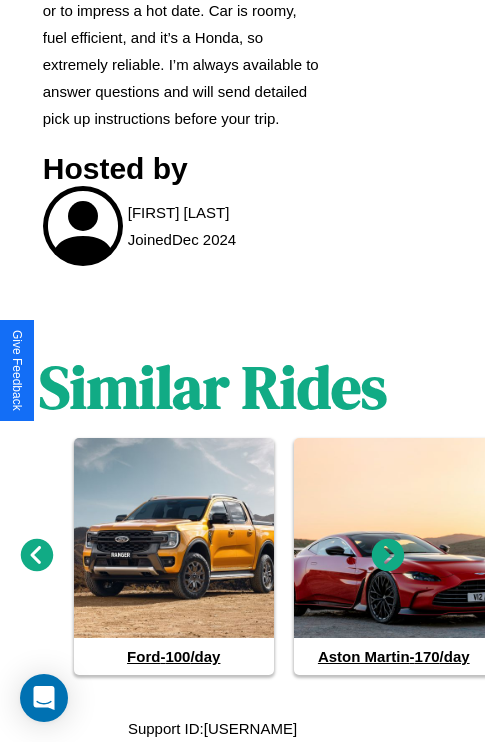 click 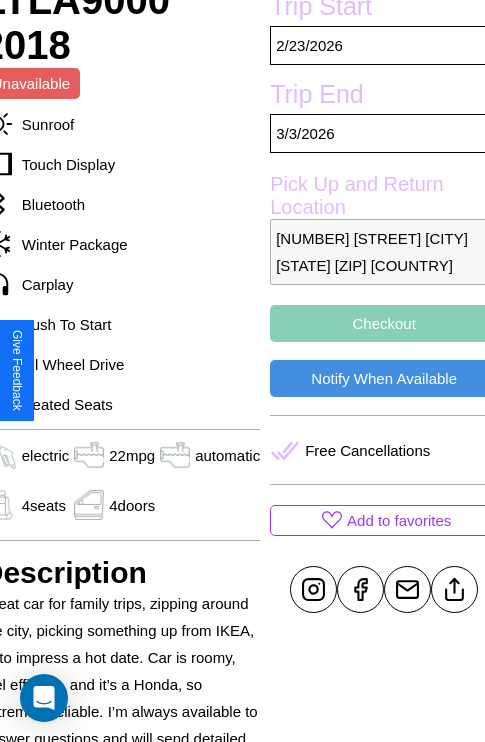 scroll, scrollTop: 497, scrollLeft: 96, axis: both 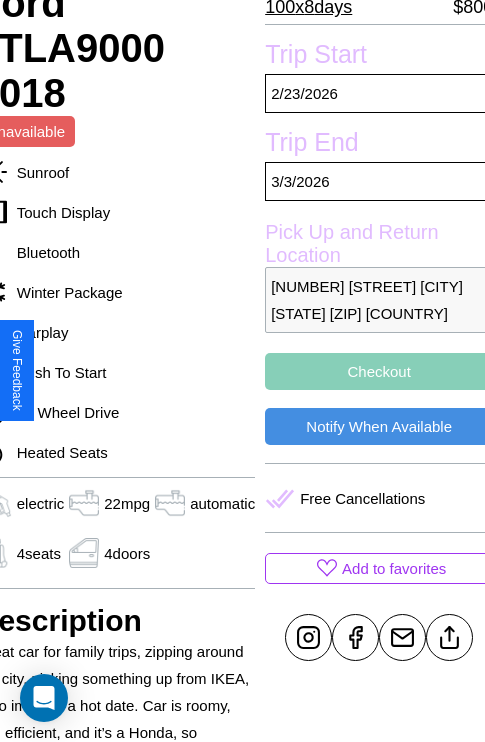 click on "Checkout" at bounding box center [379, 371] 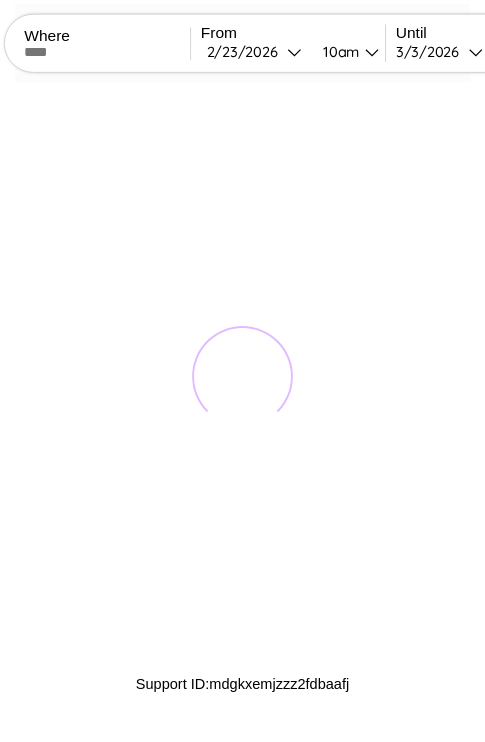 scroll, scrollTop: 0, scrollLeft: 0, axis: both 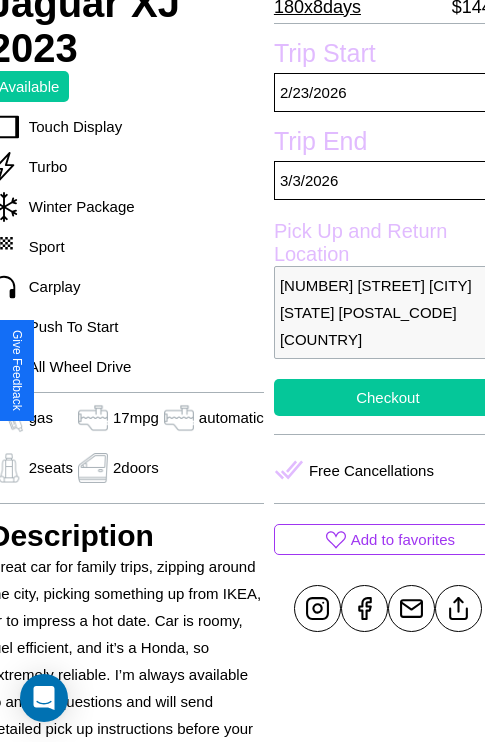 click on "Checkout" at bounding box center [388, 397] 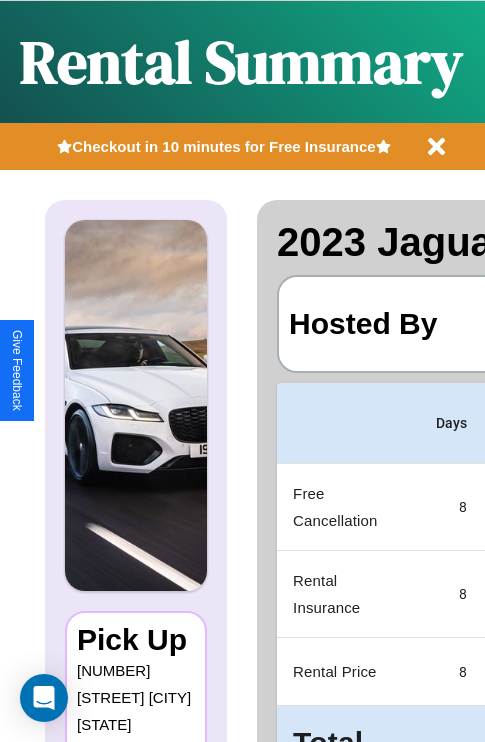 scroll, scrollTop: 0, scrollLeft: 378, axis: horizontal 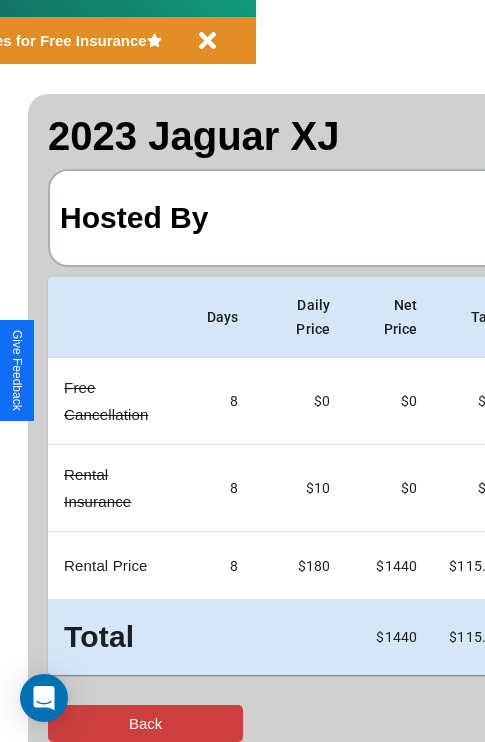 click on "Back" at bounding box center (145, 723) 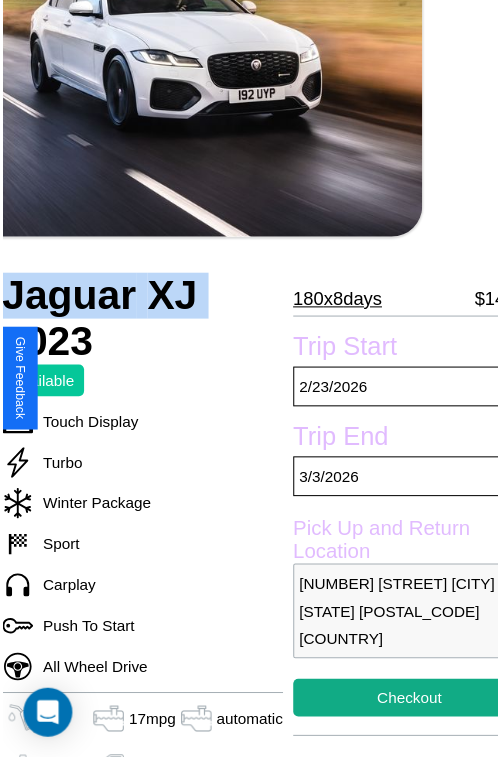 scroll, scrollTop: 221, scrollLeft: 84, axis: both 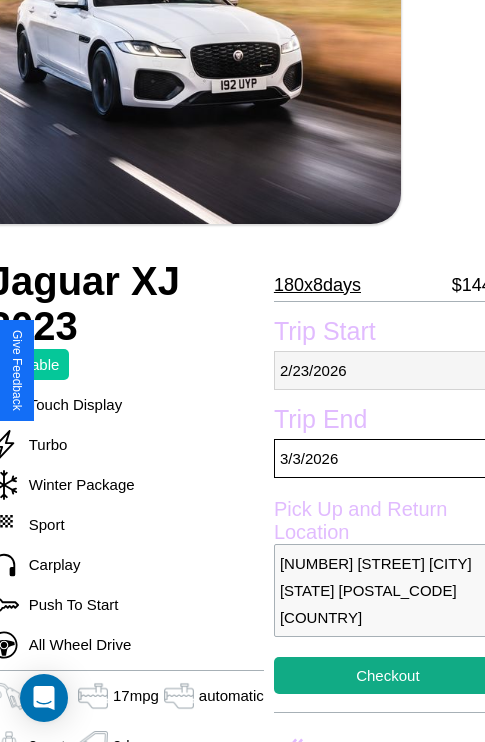click on "2 / 23 / 2026" at bounding box center (388, 370) 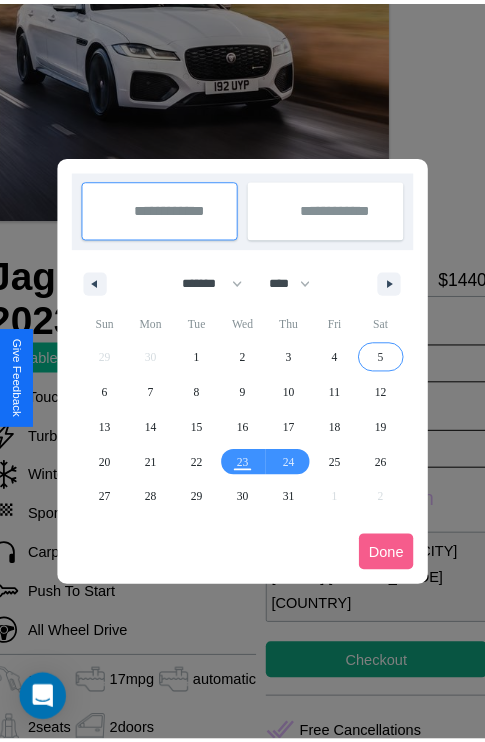 scroll, scrollTop: 0, scrollLeft: 84, axis: horizontal 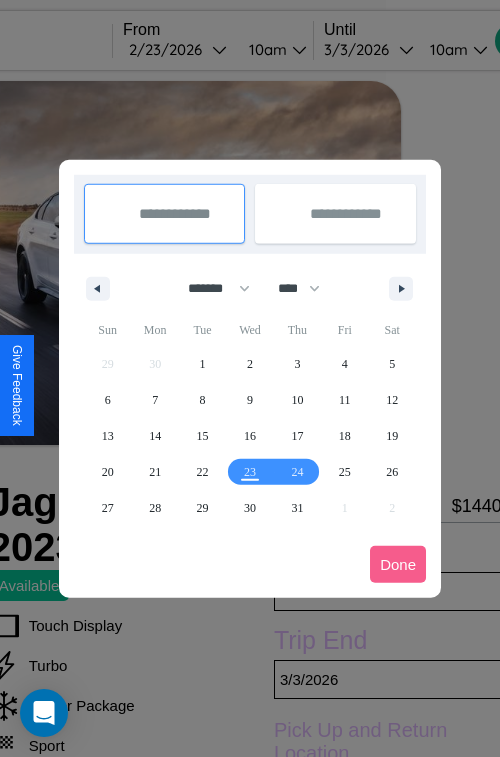 click at bounding box center (250, 378) 